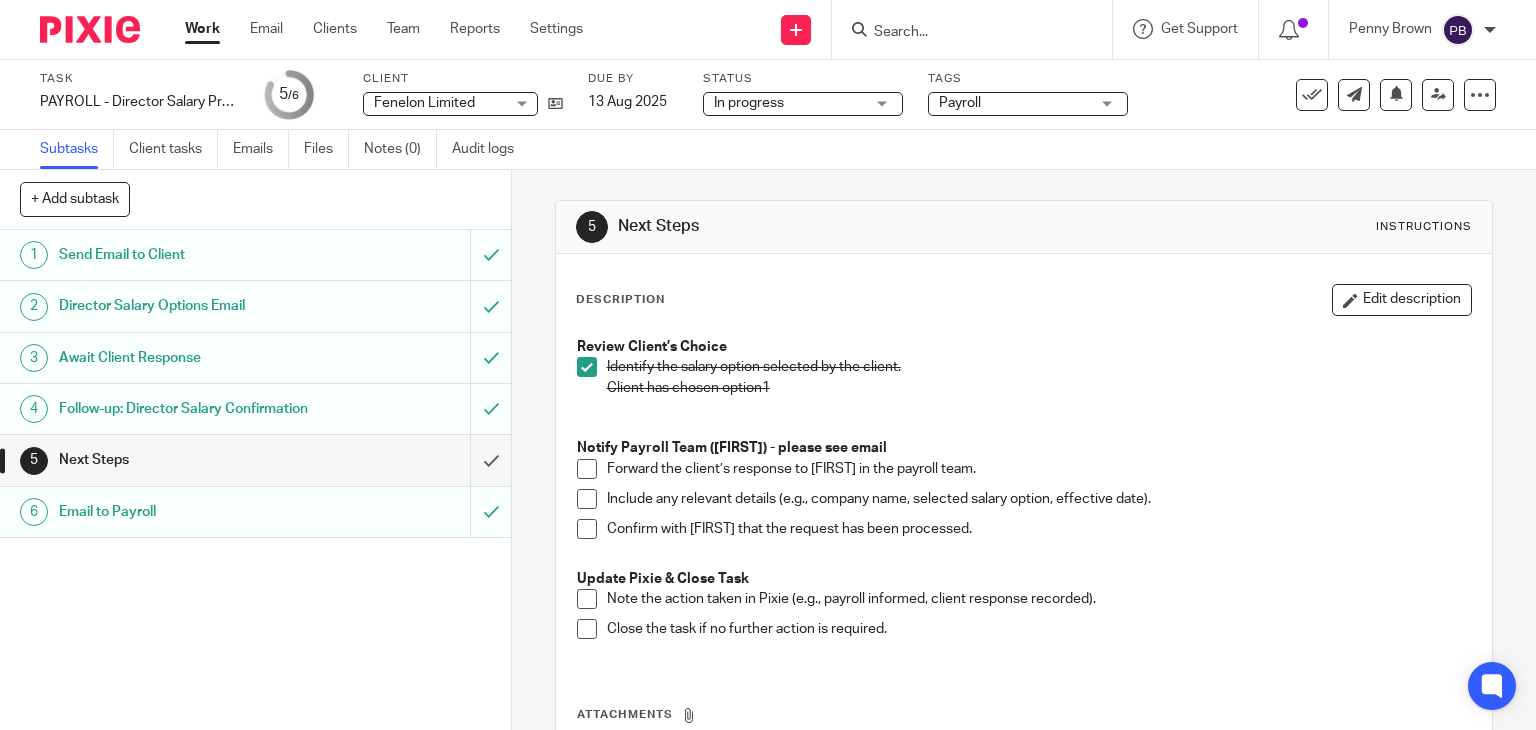 scroll, scrollTop: 0, scrollLeft: 0, axis: both 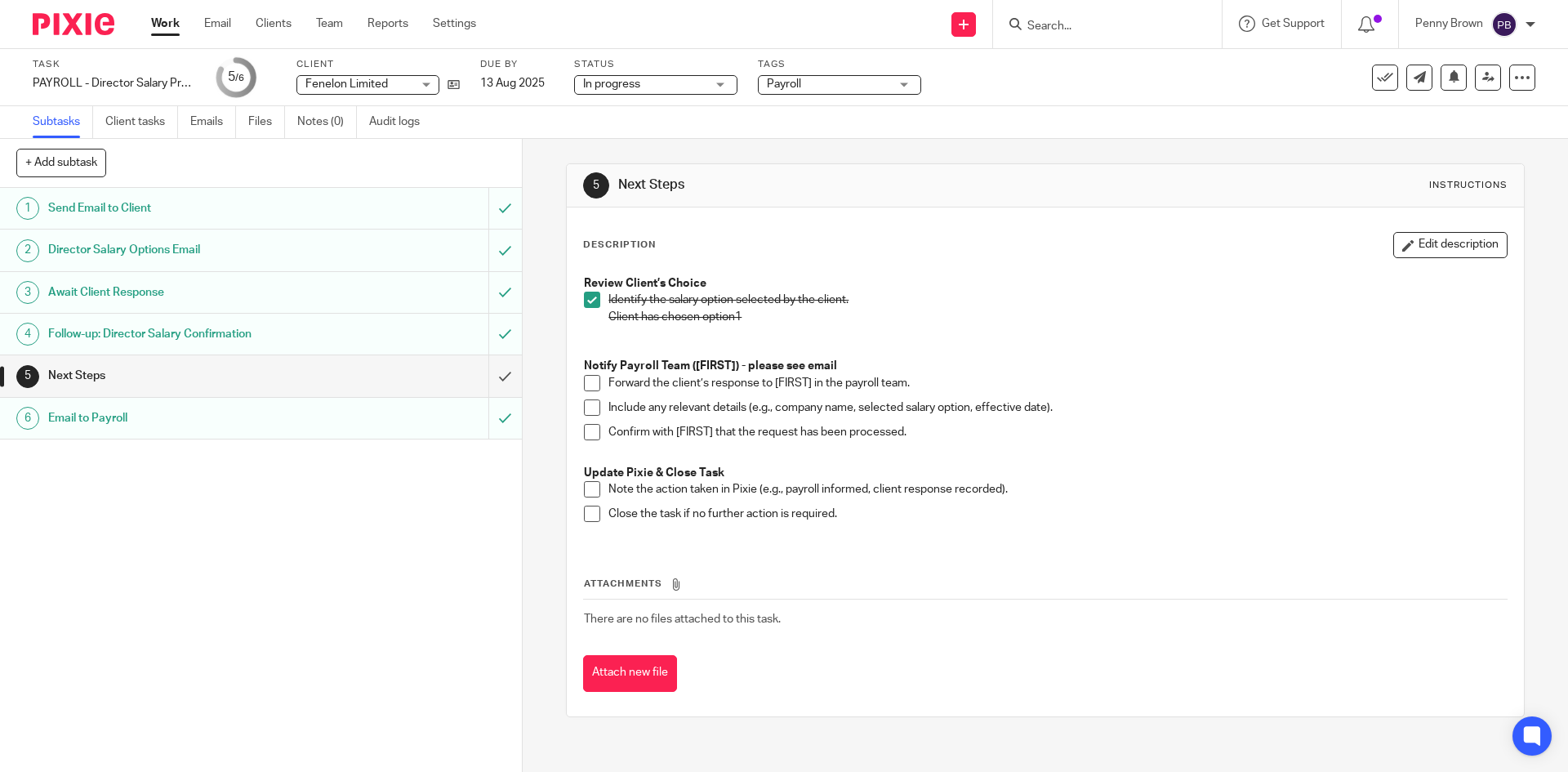 click on "Email to Payroll" at bounding box center [189, 418] 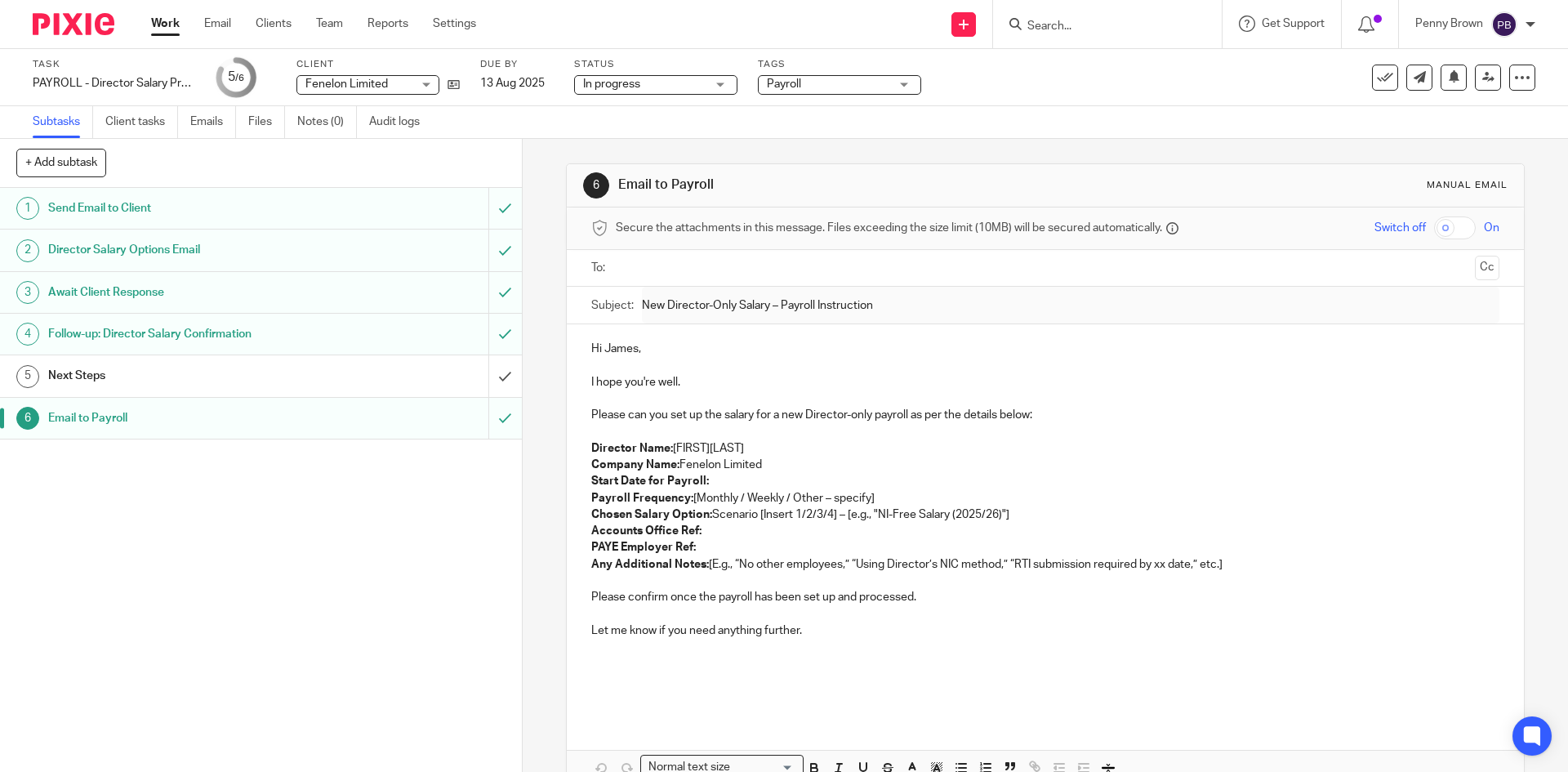 scroll, scrollTop: 0, scrollLeft: 0, axis: both 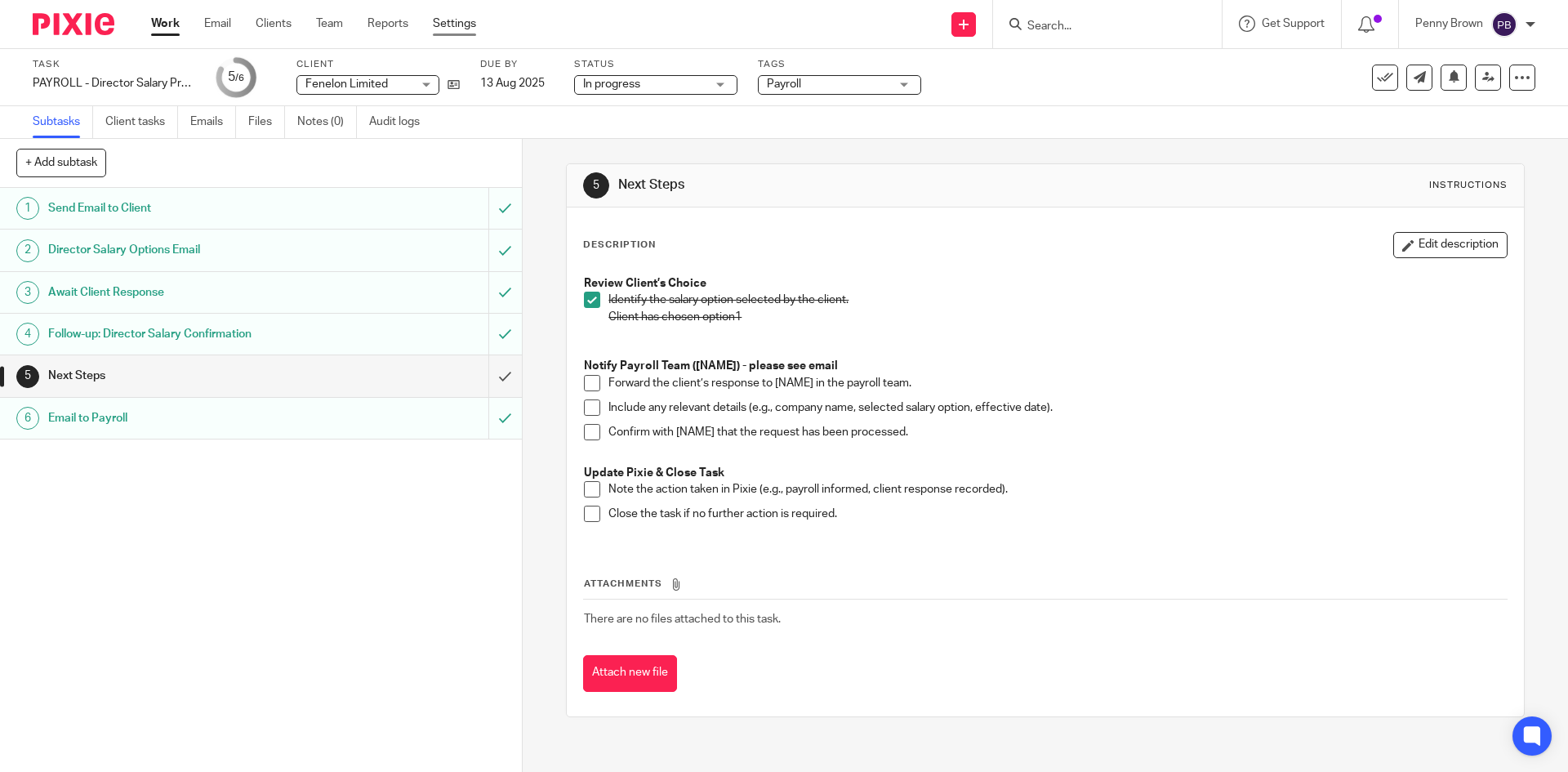 click on "Settings" at bounding box center (454, 24) 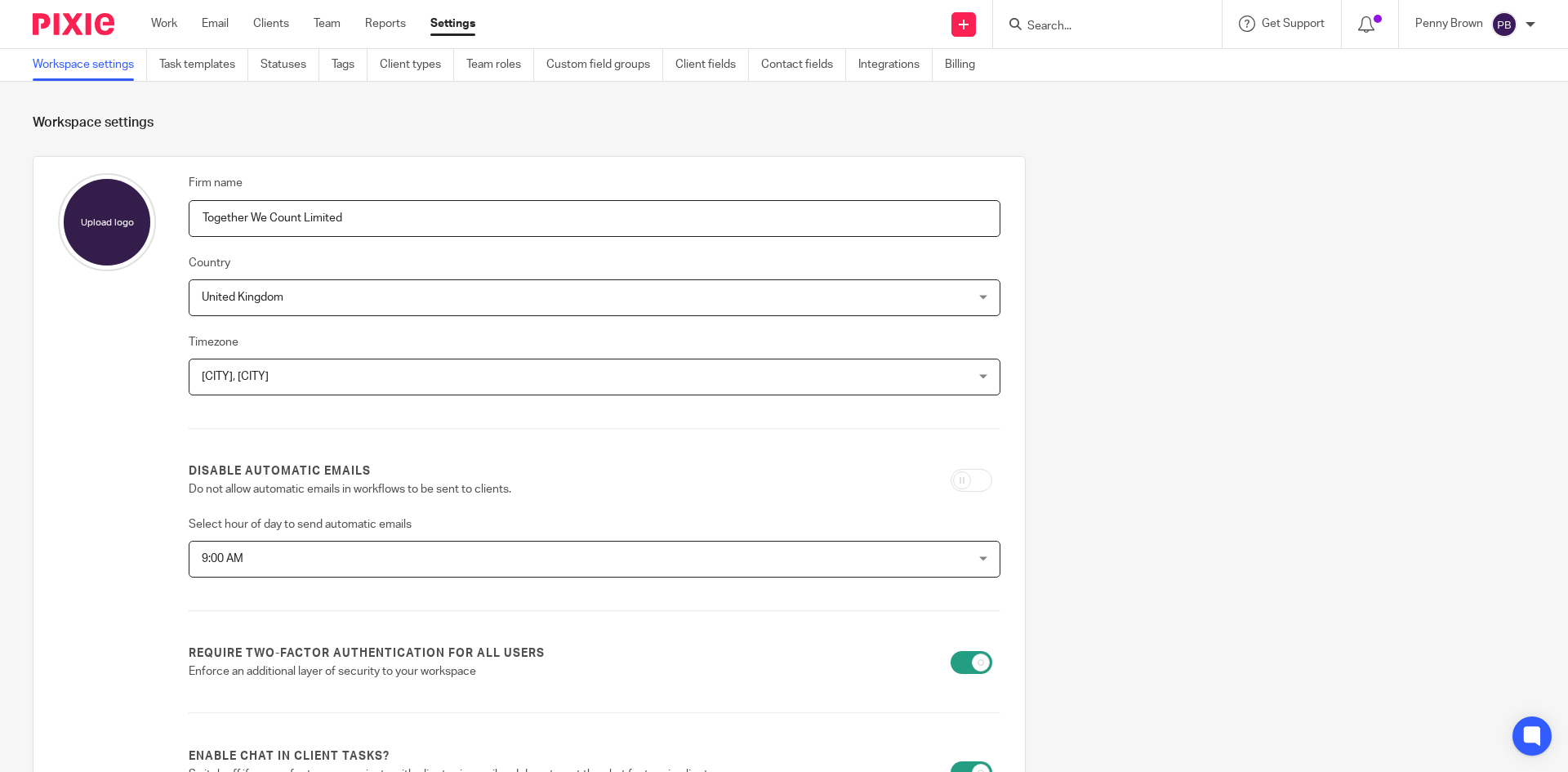 scroll, scrollTop: 0, scrollLeft: 0, axis: both 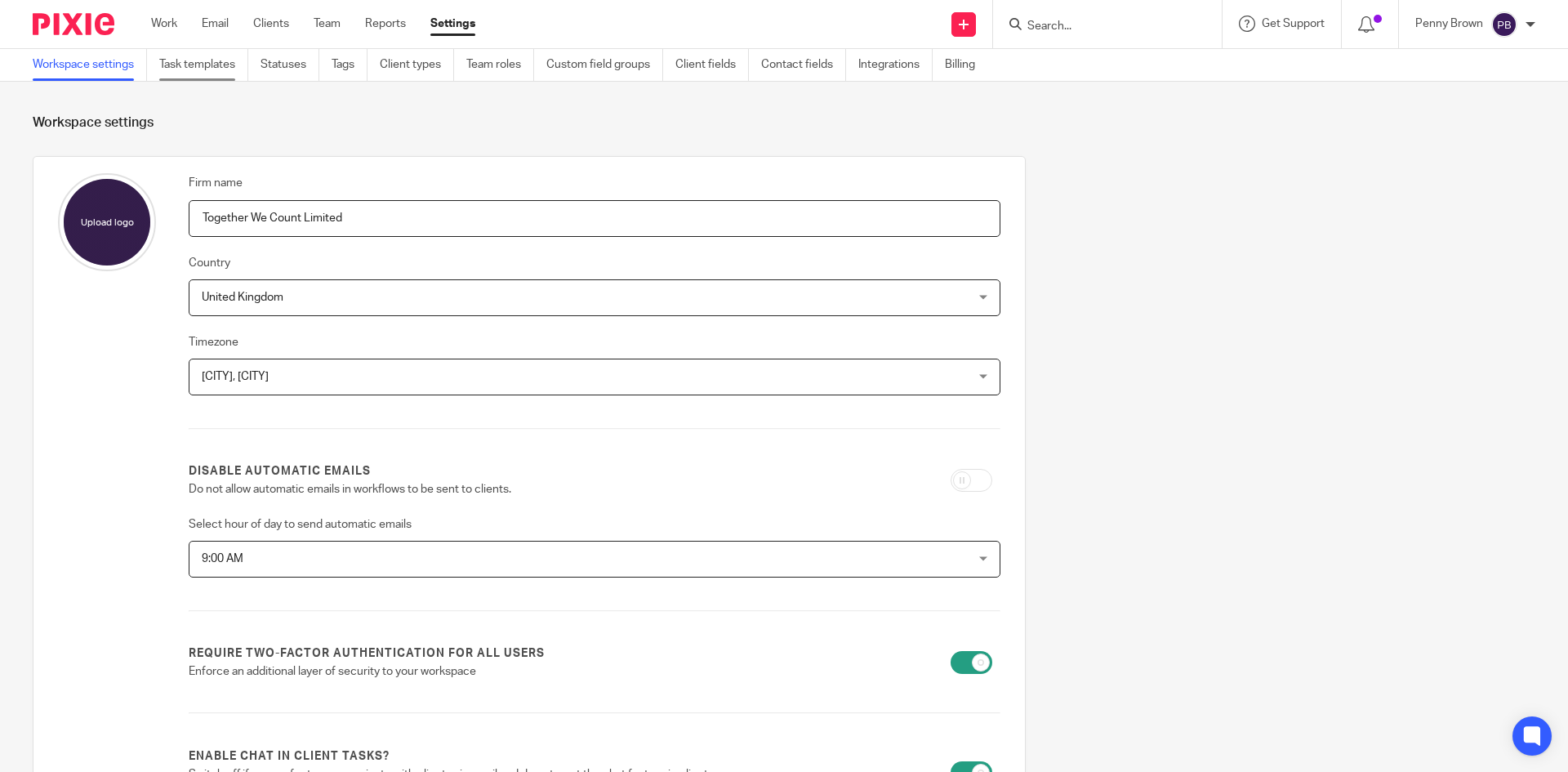 click on "Task templates" at bounding box center [203, 65] 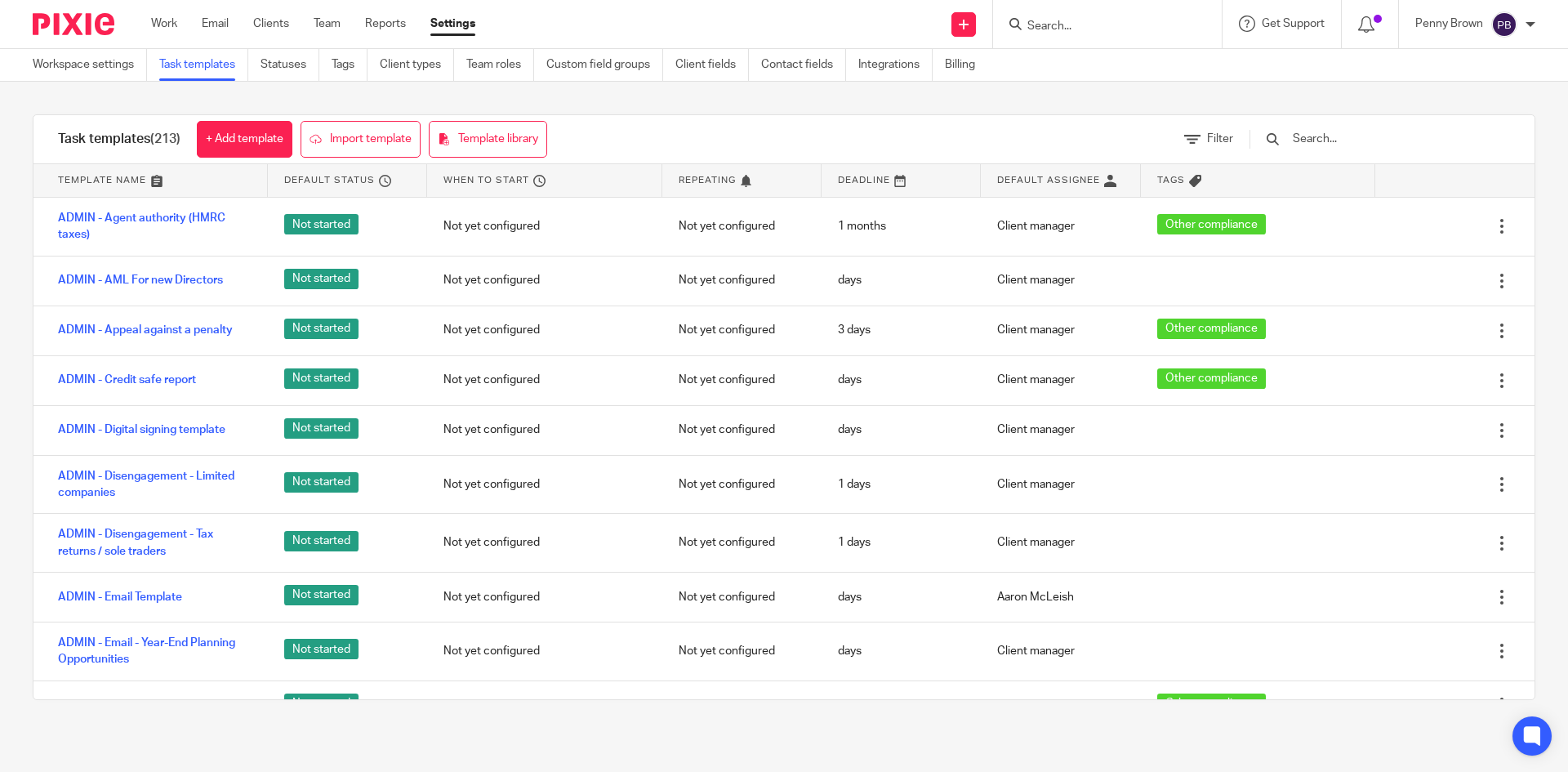 scroll, scrollTop: 0, scrollLeft: 0, axis: both 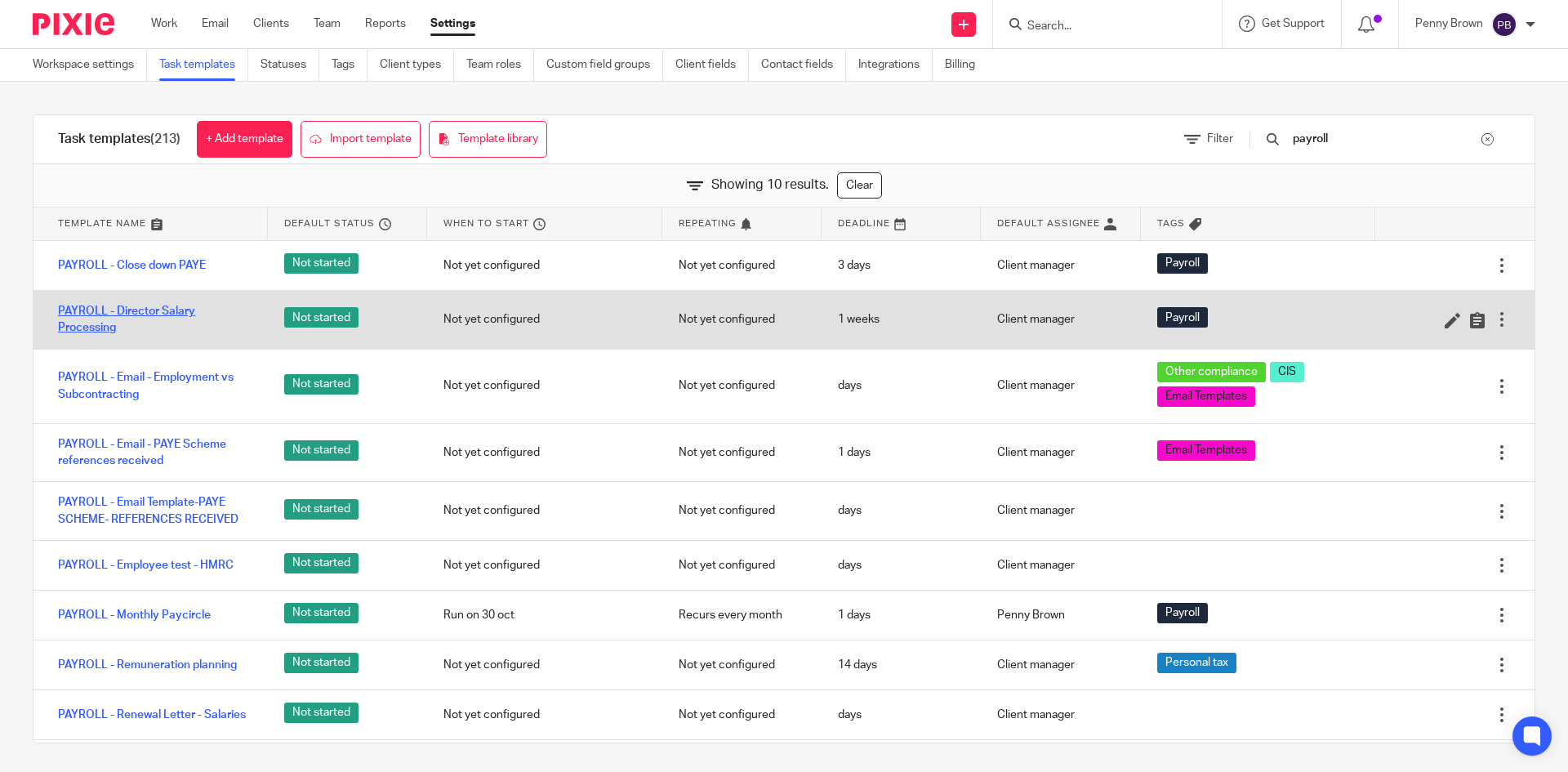 type on "payroll" 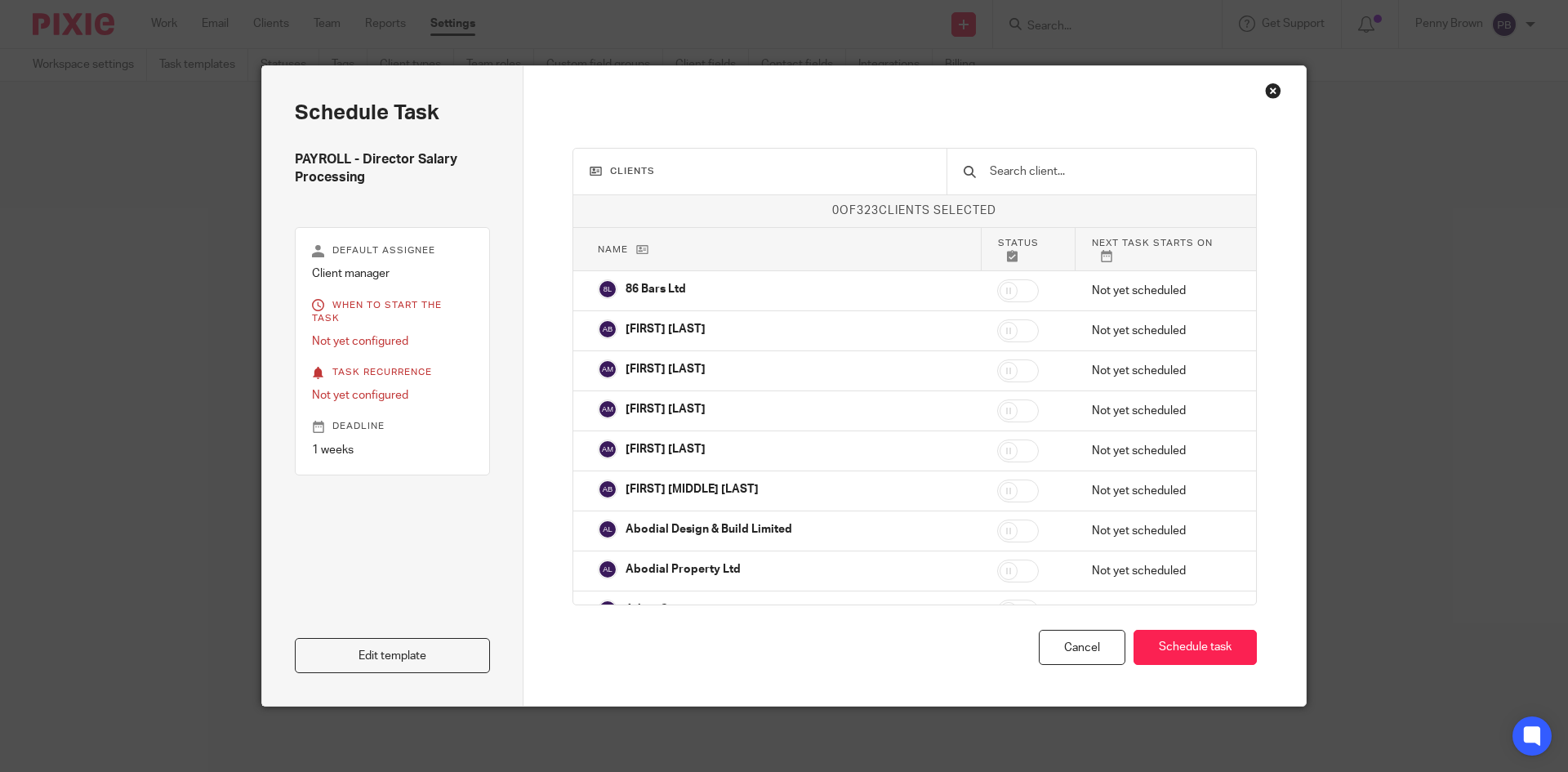 scroll, scrollTop: 0, scrollLeft: 0, axis: both 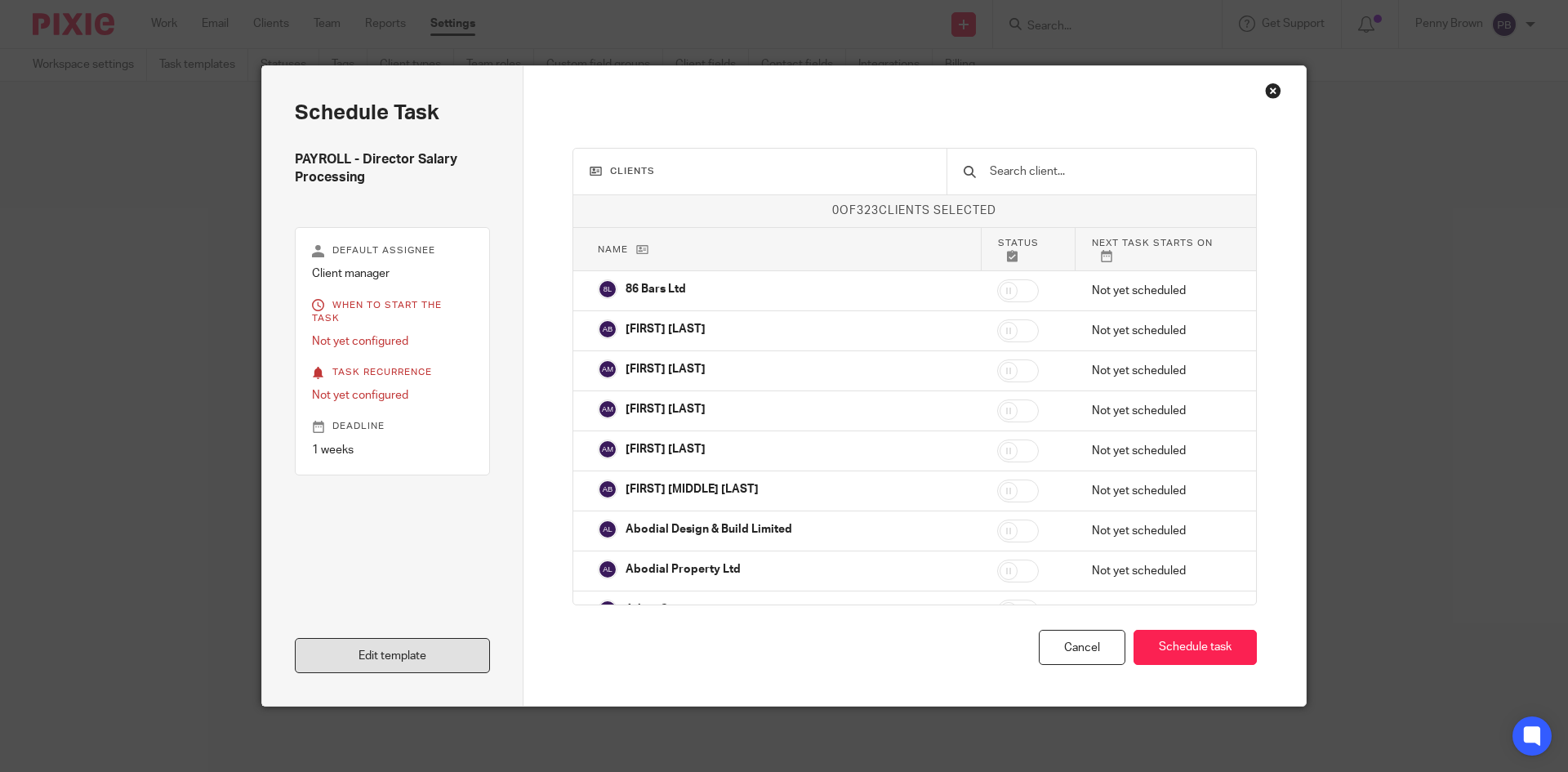 click on "Edit template" at bounding box center (392, 655) 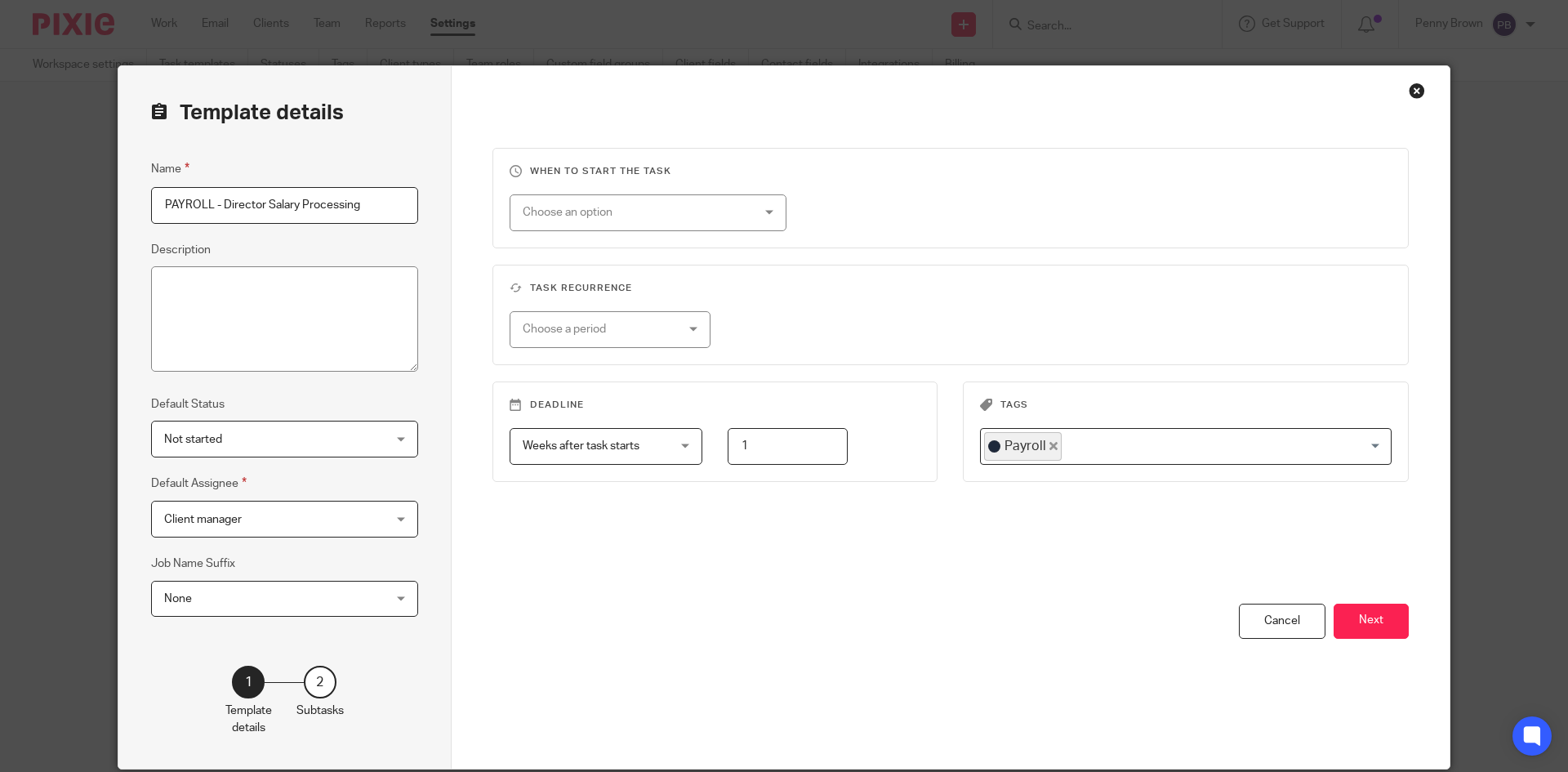 scroll, scrollTop: 0, scrollLeft: 0, axis: both 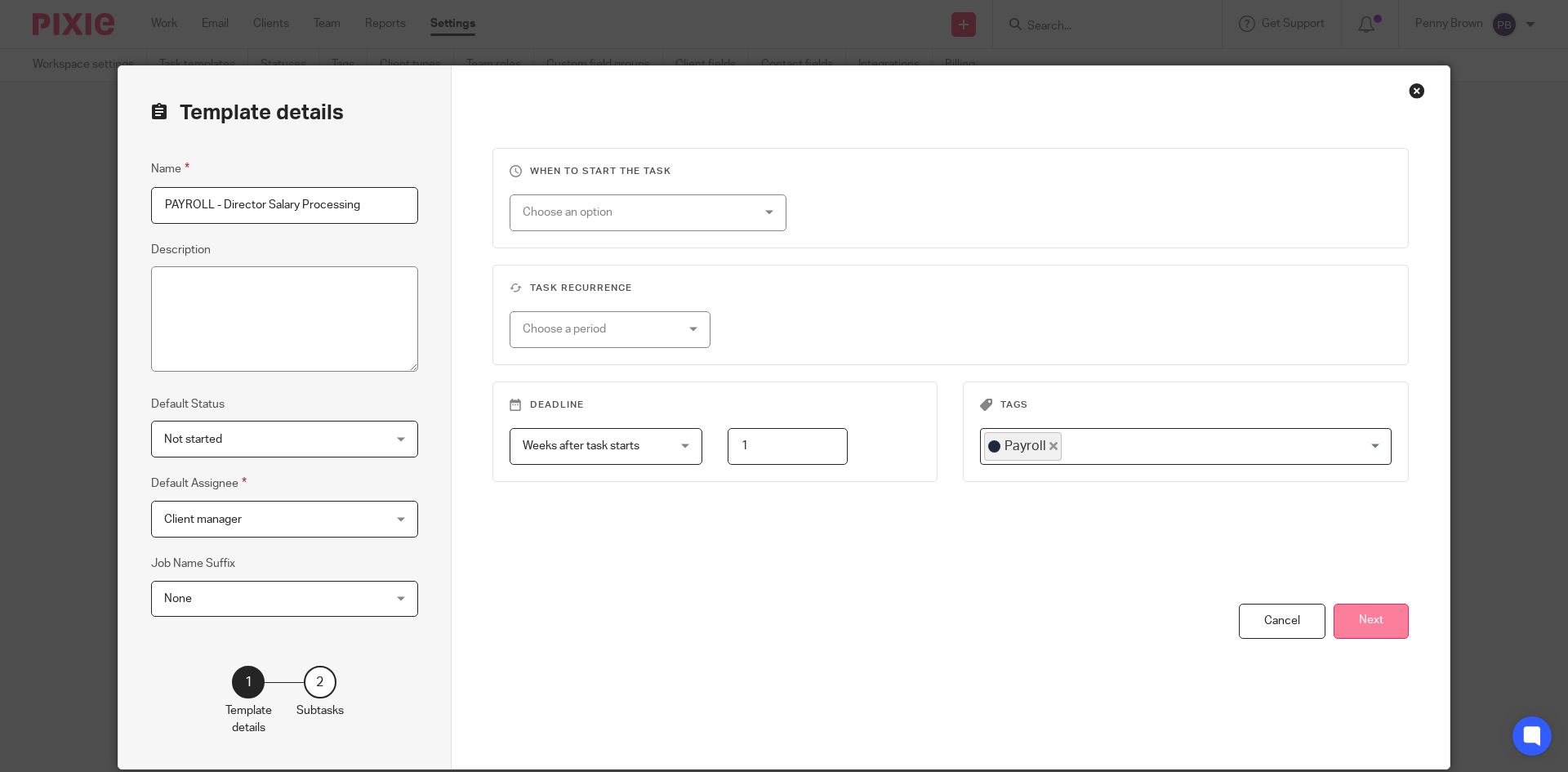 click on "Next" at bounding box center [1371, 621] 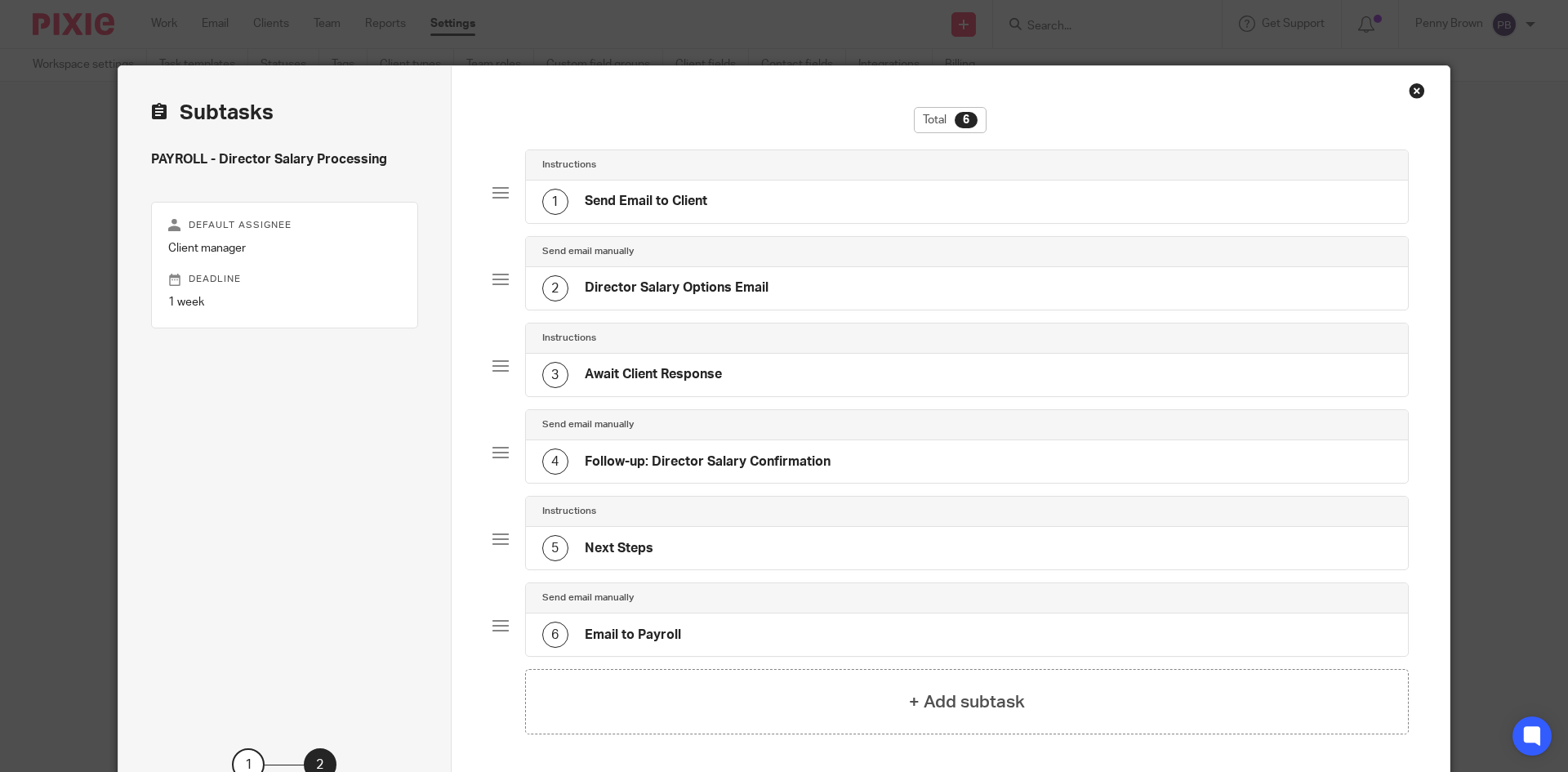 click on "Next Steps" 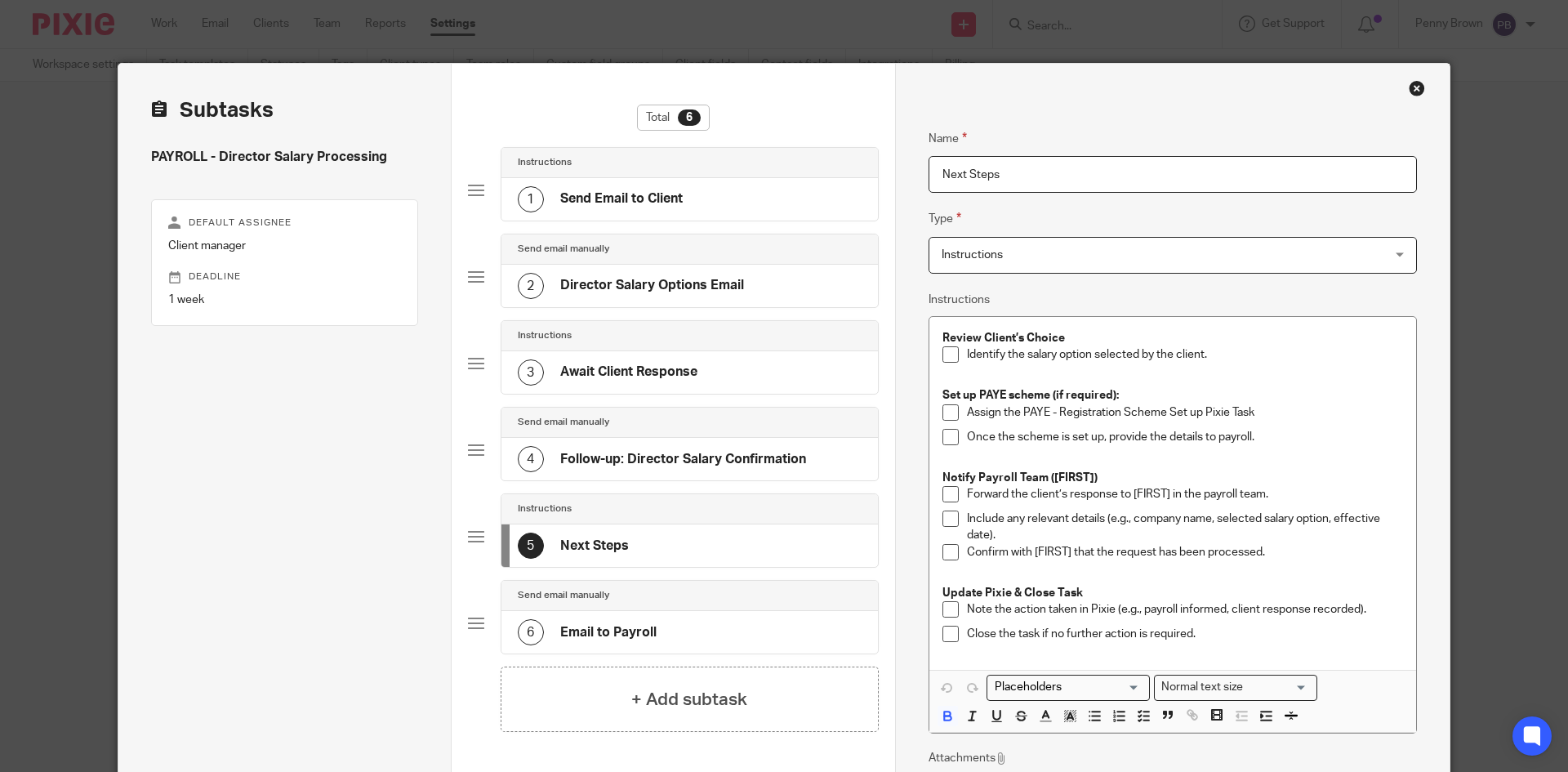 scroll, scrollTop: 0, scrollLeft: 0, axis: both 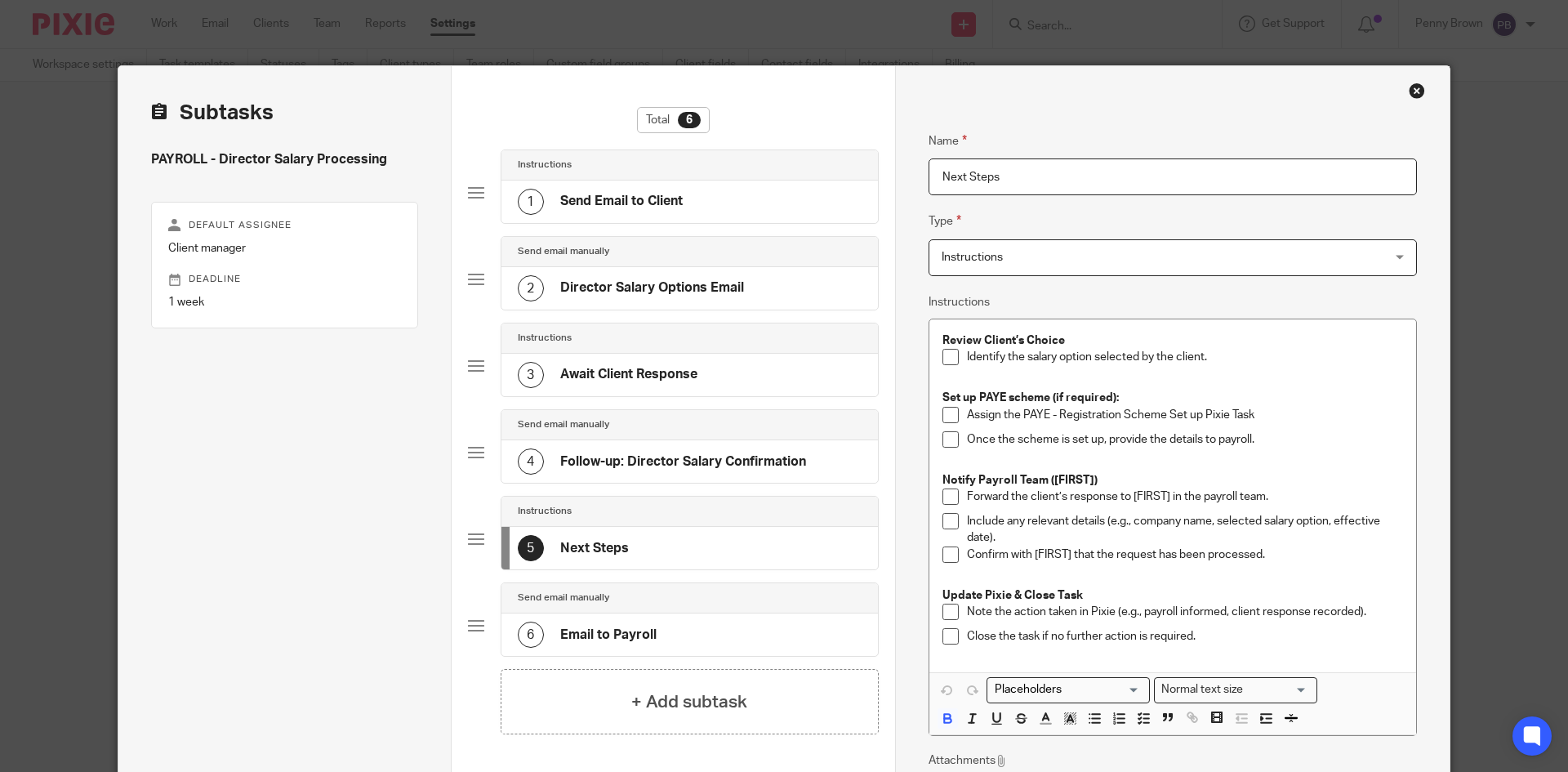 click at bounding box center (1417, 91) 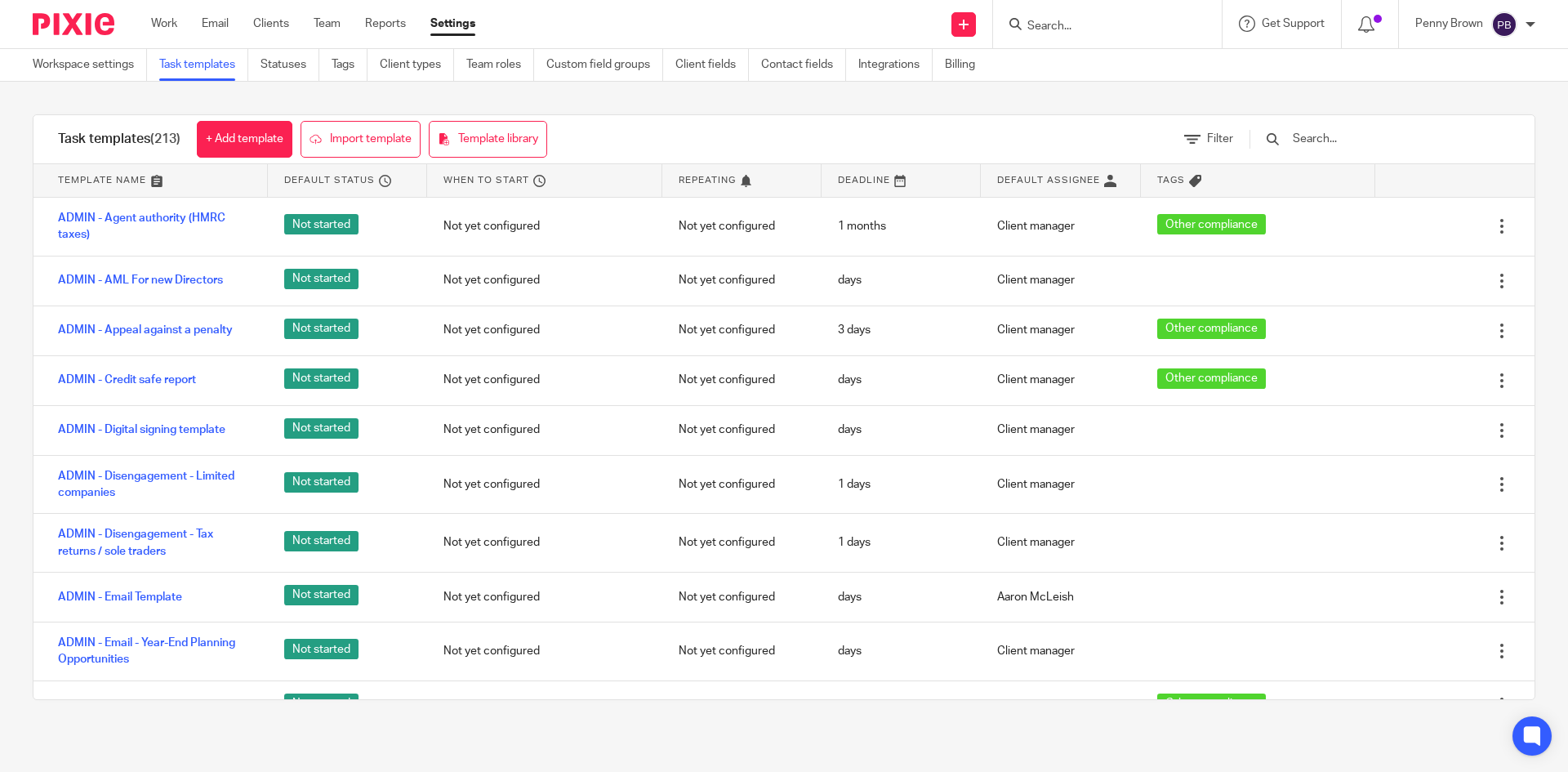 scroll, scrollTop: 0, scrollLeft: 0, axis: both 